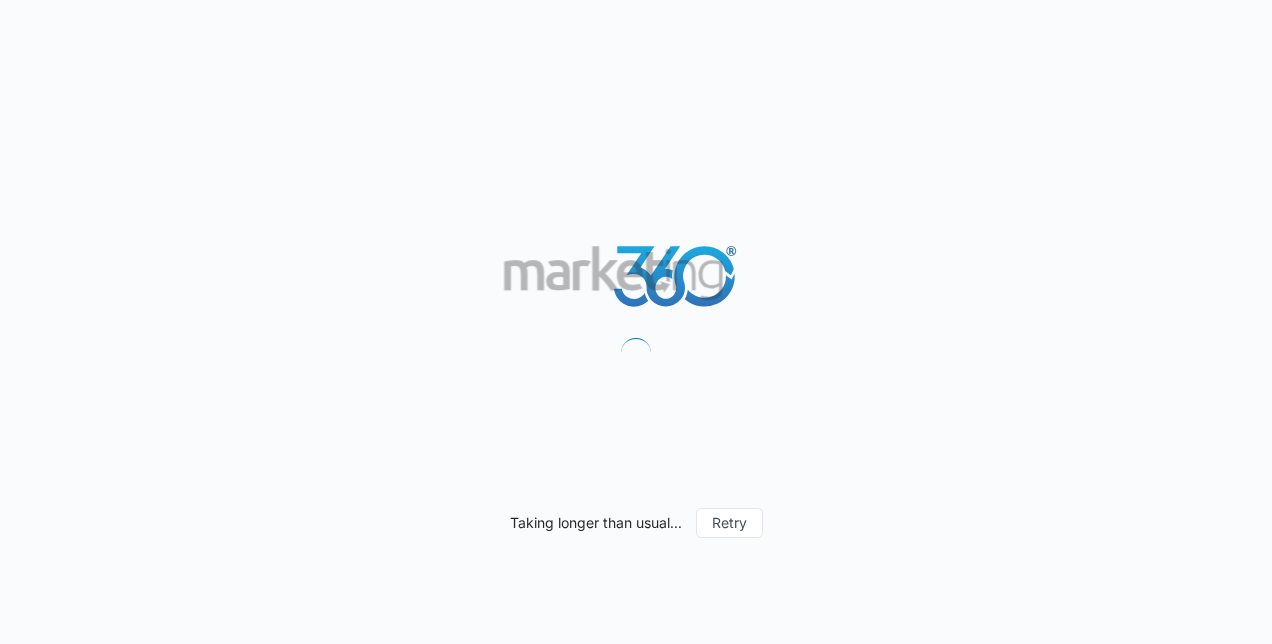 scroll, scrollTop: 0, scrollLeft: 0, axis: both 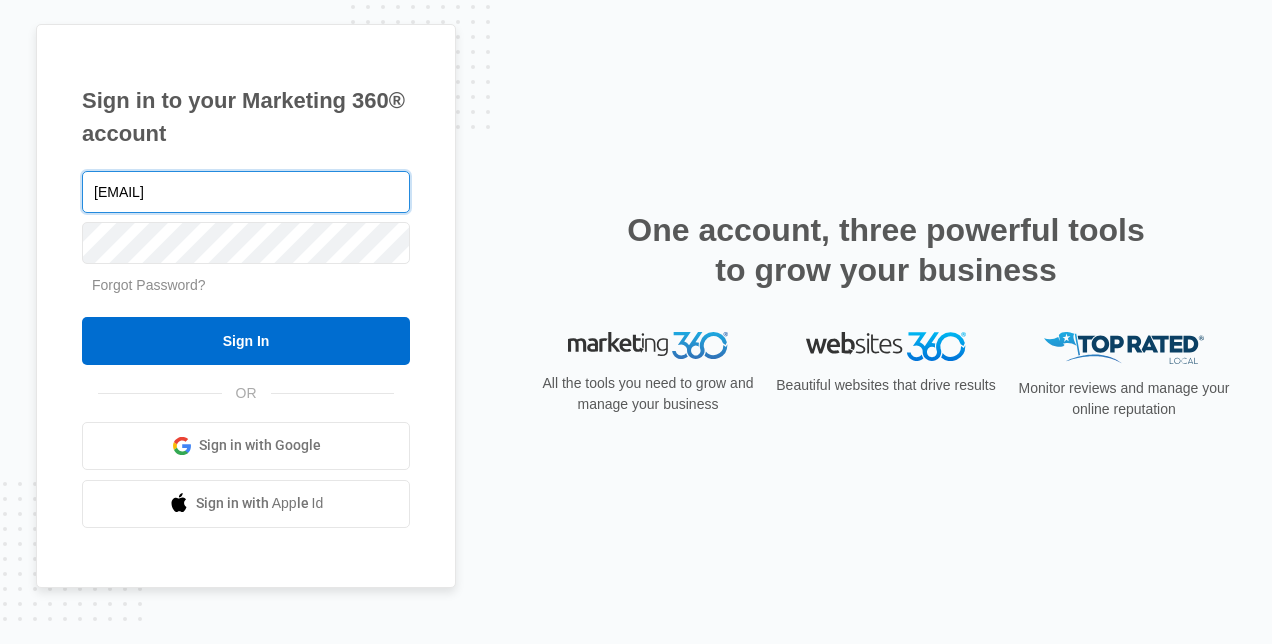 type on "[EMAIL]" 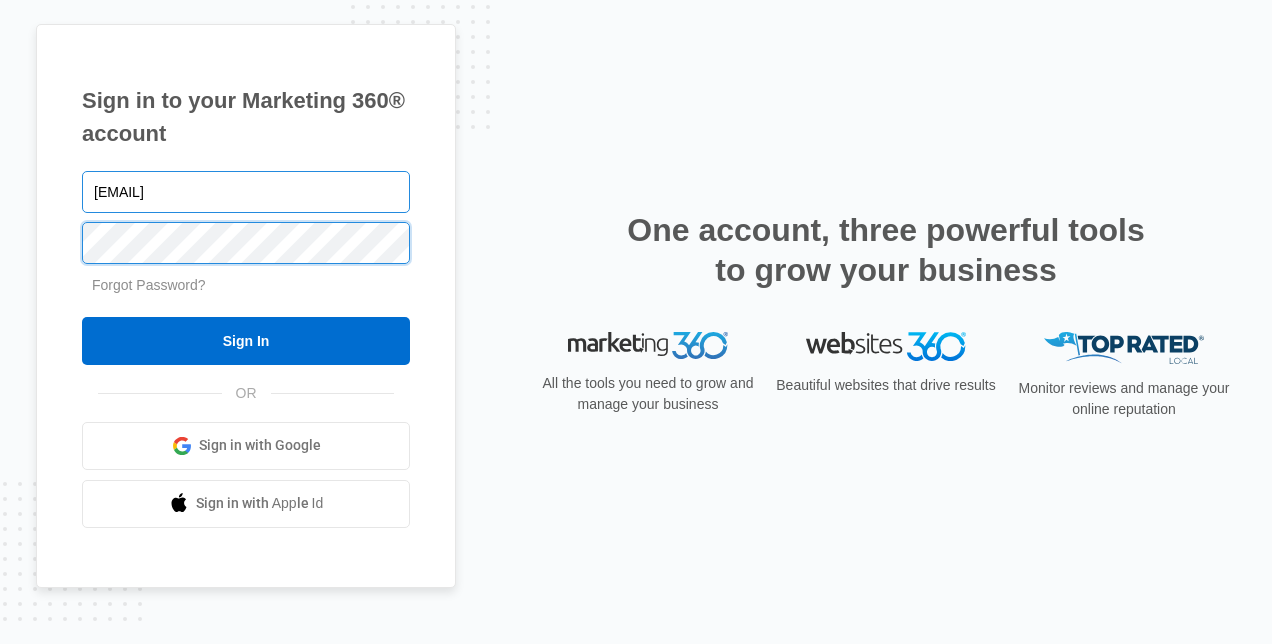 click on "Sign In" at bounding box center [246, 341] 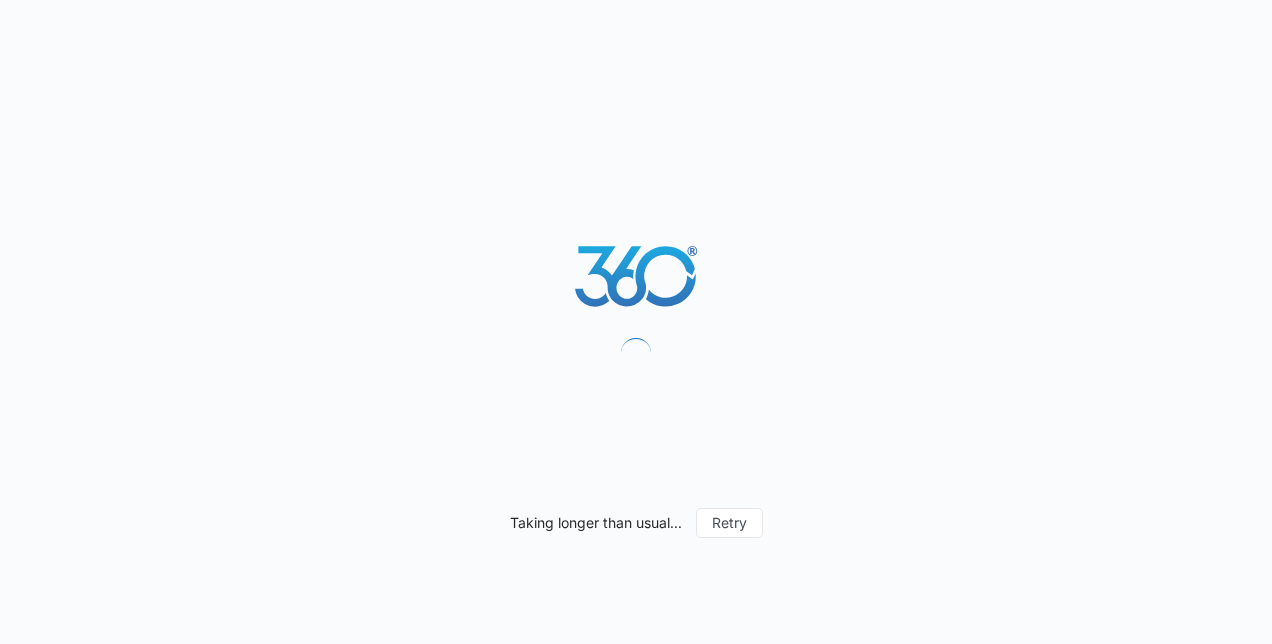 scroll, scrollTop: 0, scrollLeft: 0, axis: both 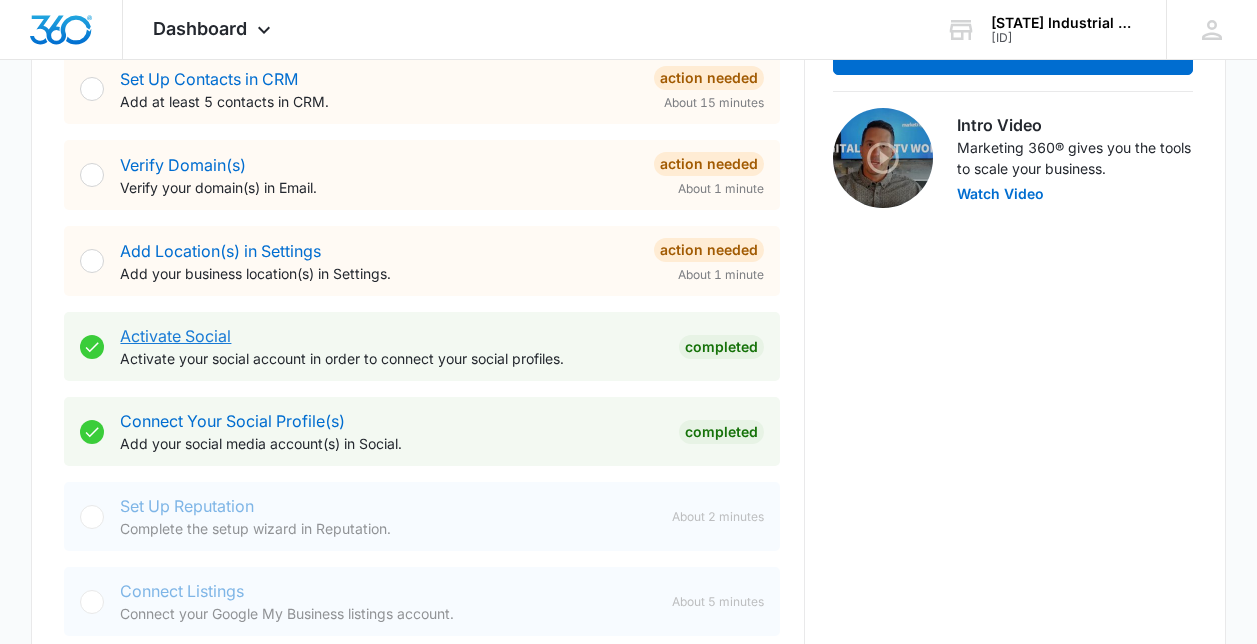 click on "Activate Social" at bounding box center (175, 336) 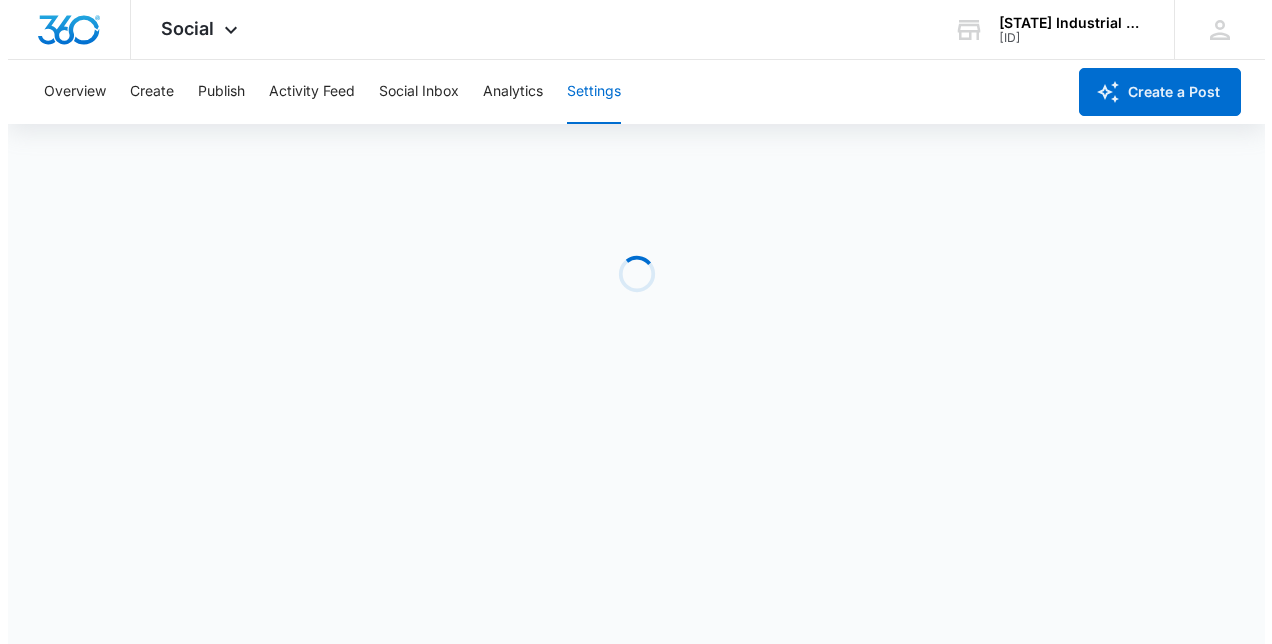 scroll, scrollTop: 0, scrollLeft: 0, axis: both 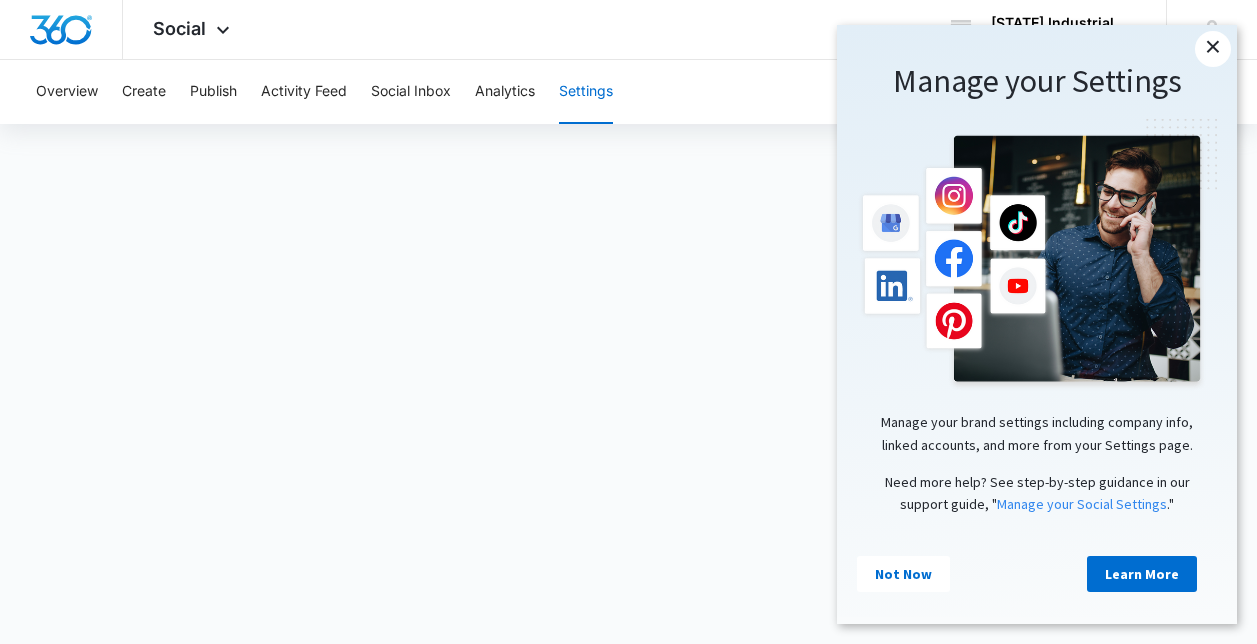 click on "×" at bounding box center (1213, 49) 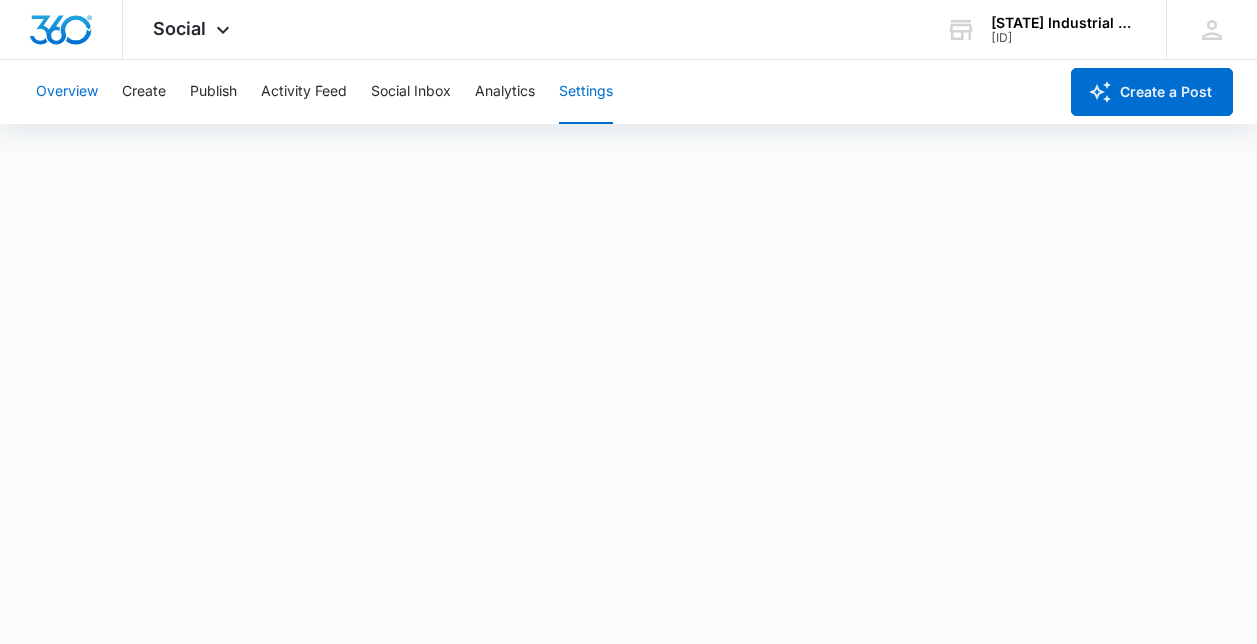 click on "Overview" at bounding box center [67, 92] 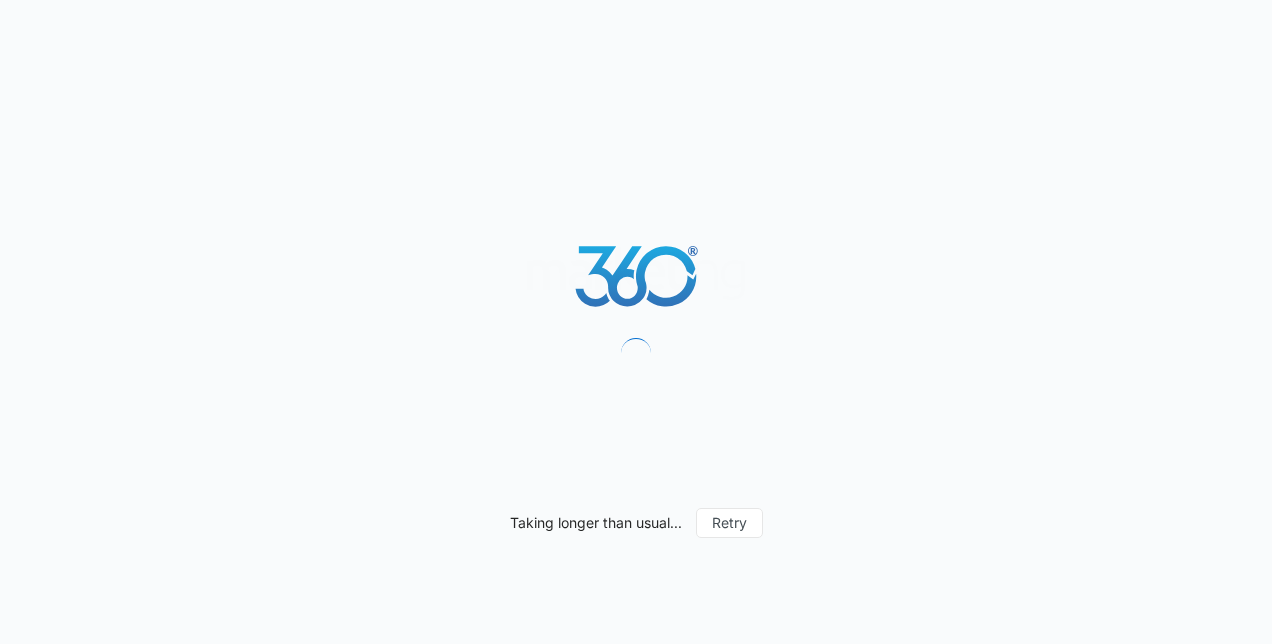 scroll, scrollTop: 0, scrollLeft: 0, axis: both 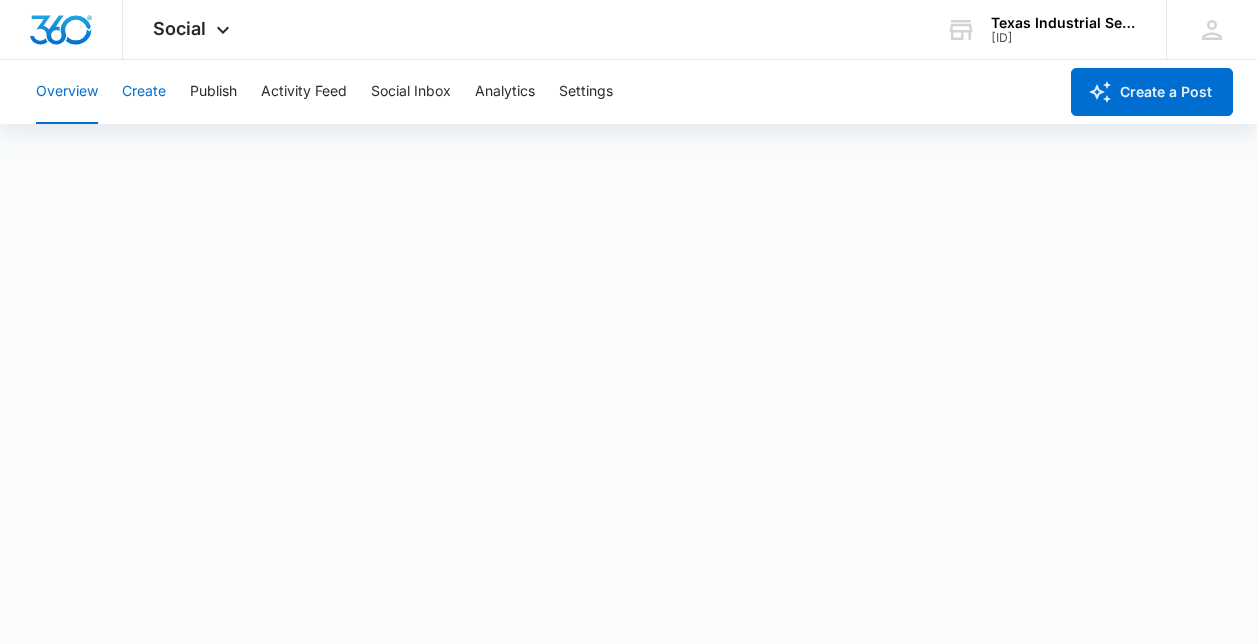 click on "Create" at bounding box center (144, 92) 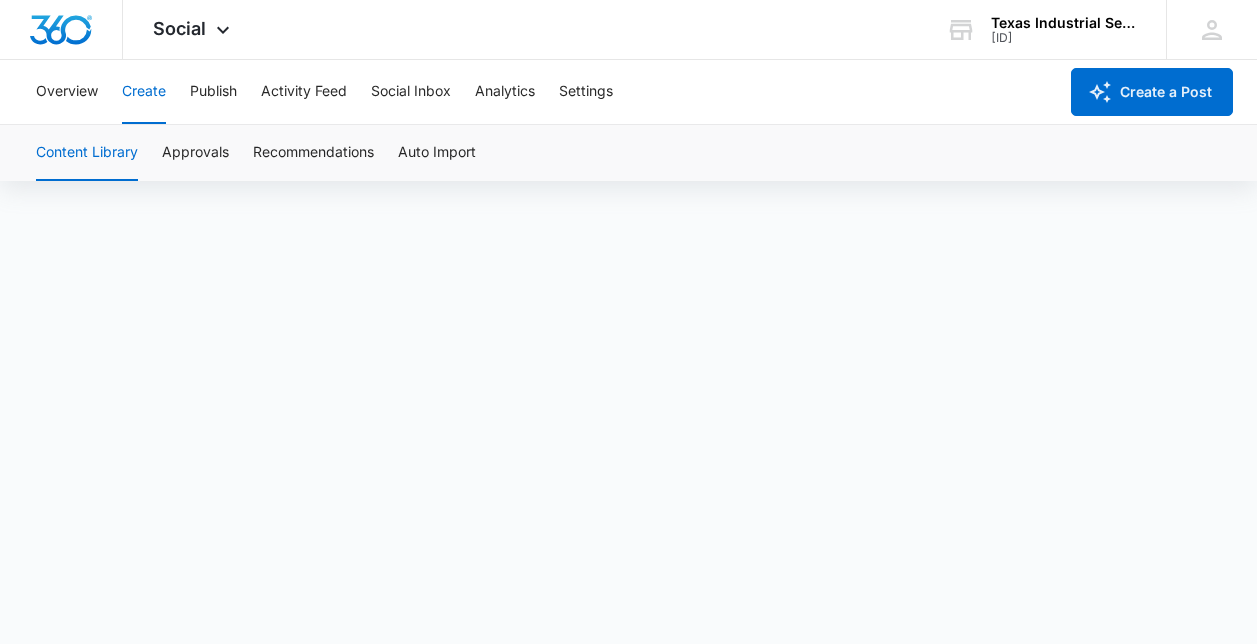 scroll, scrollTop: 0, scrollLeft: 0, axis: both 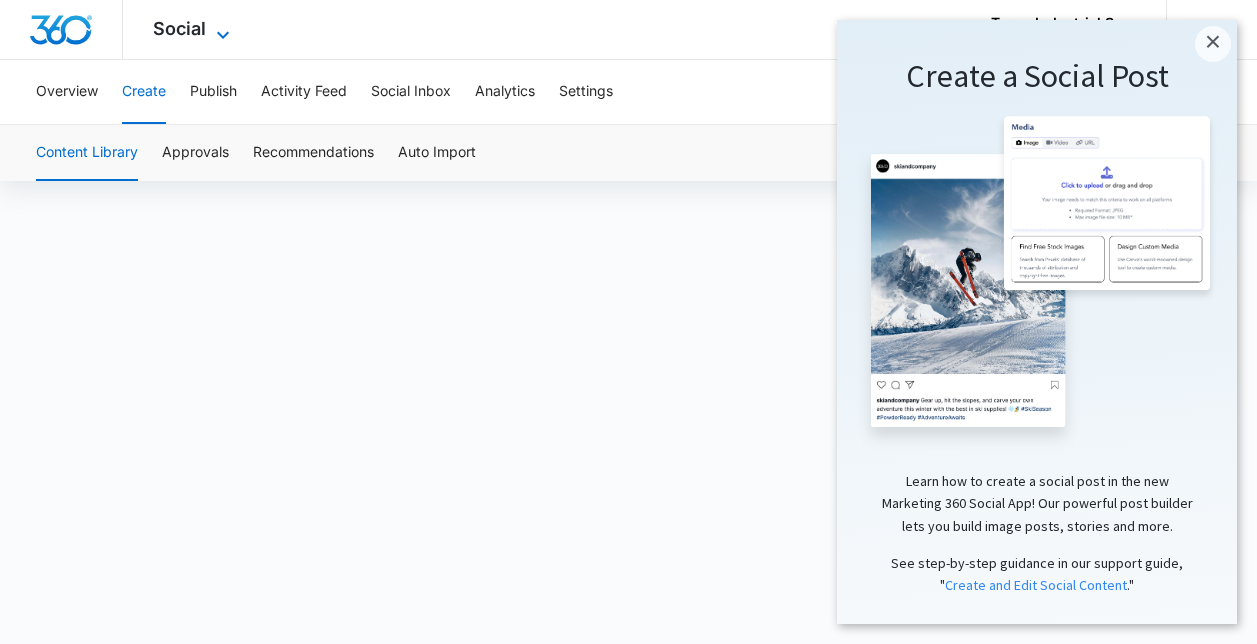 click 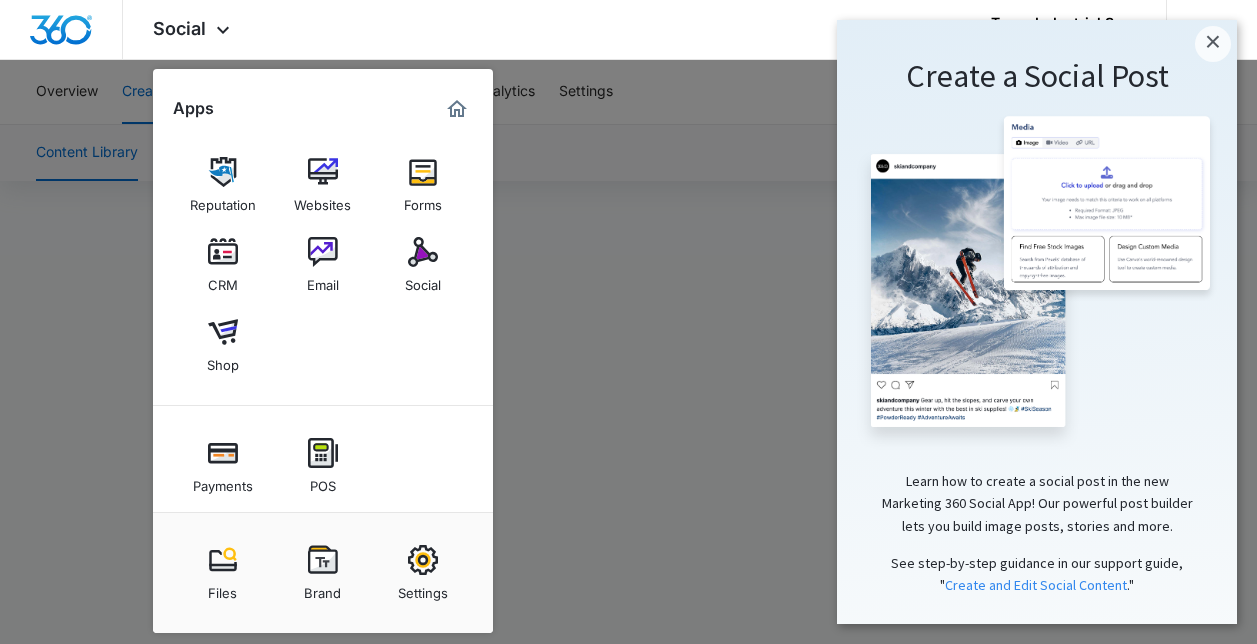 click at bounding box center (628, 322) 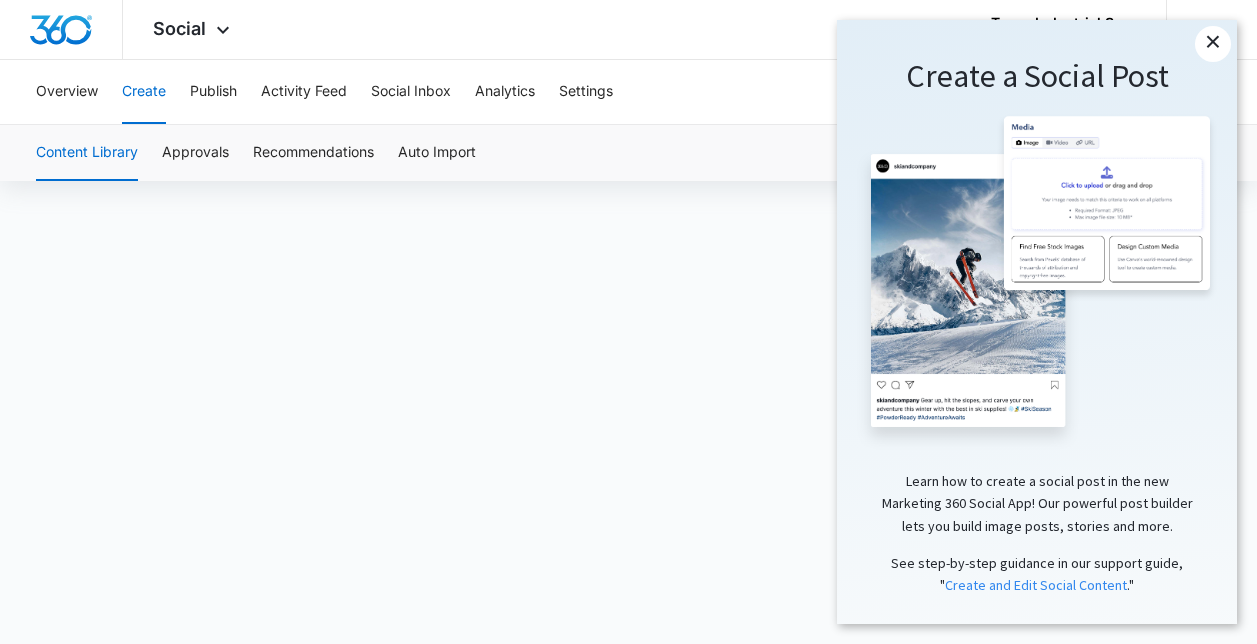 click on "×" at bounding box center (1213, 44) 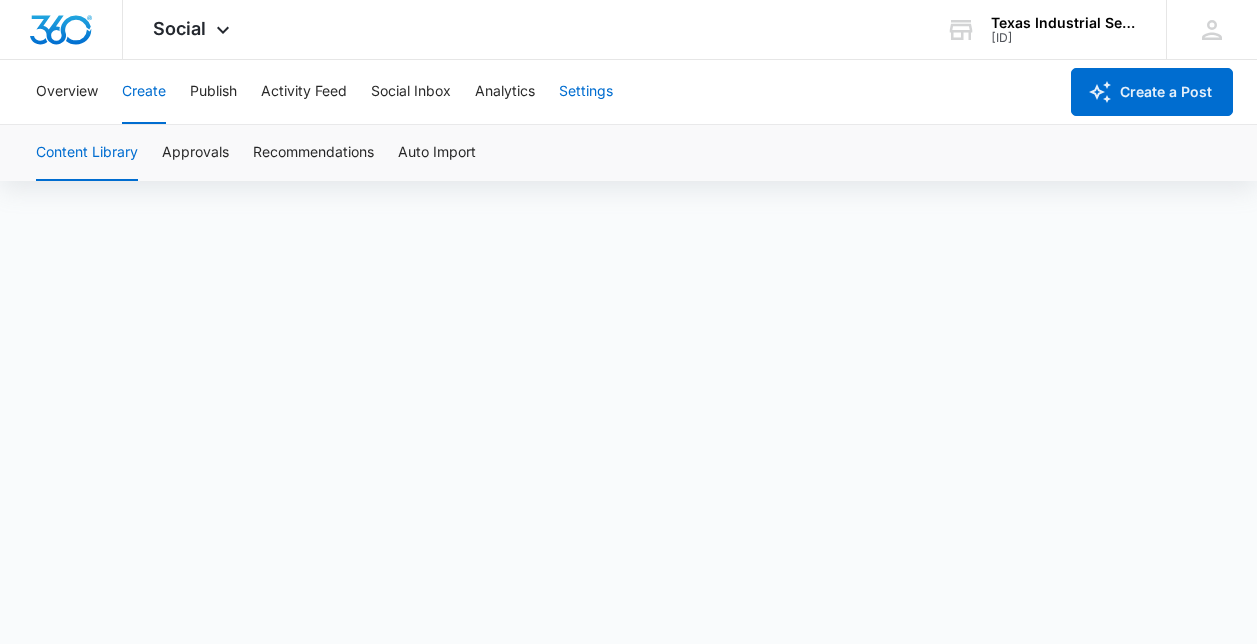 click on "Settings" at bounding box center (586, 92) 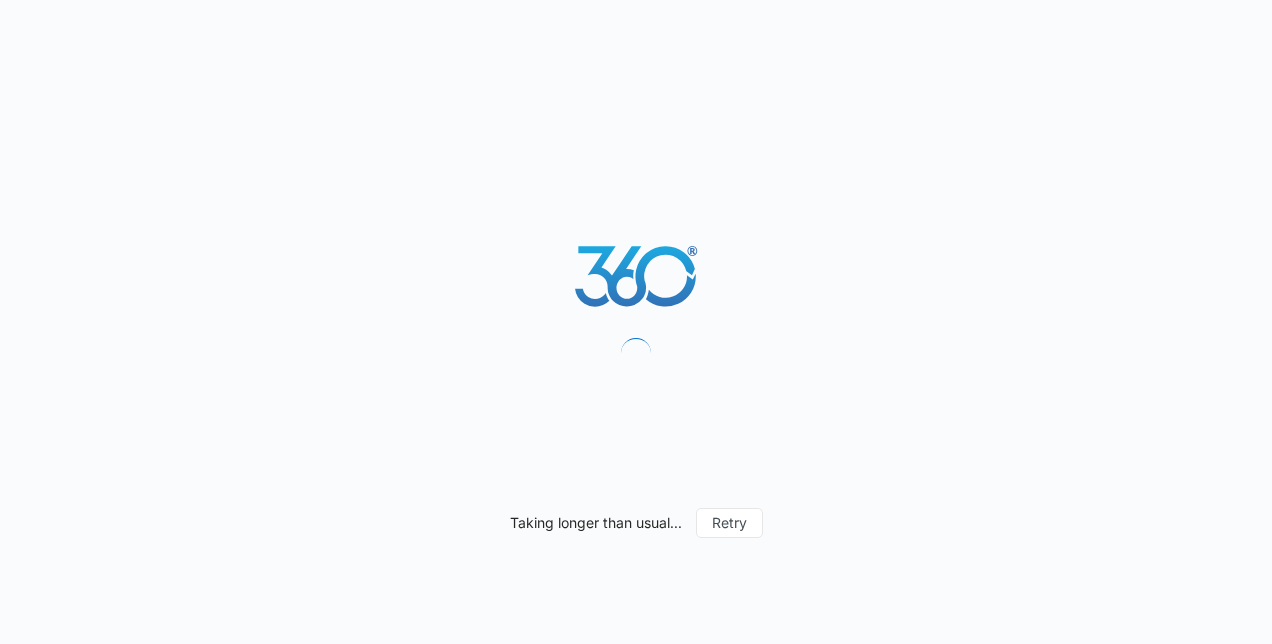 scroll, scrollTop: 0, scrollLeft: 0, axis: both 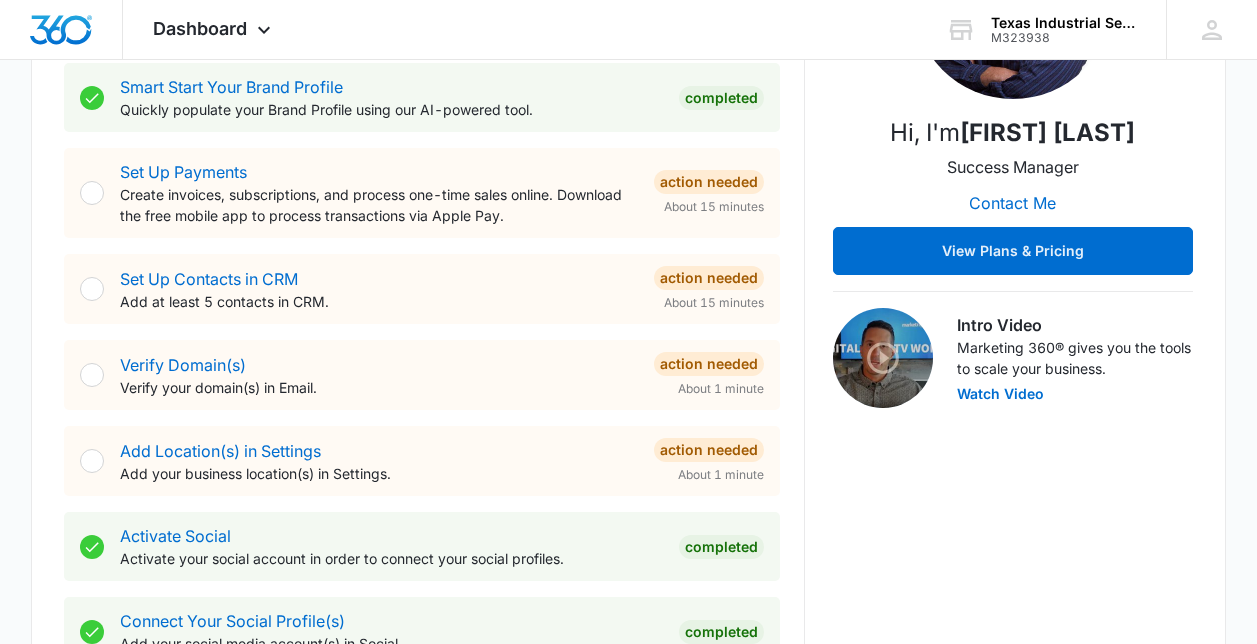 click at bounding box center [92, 375] 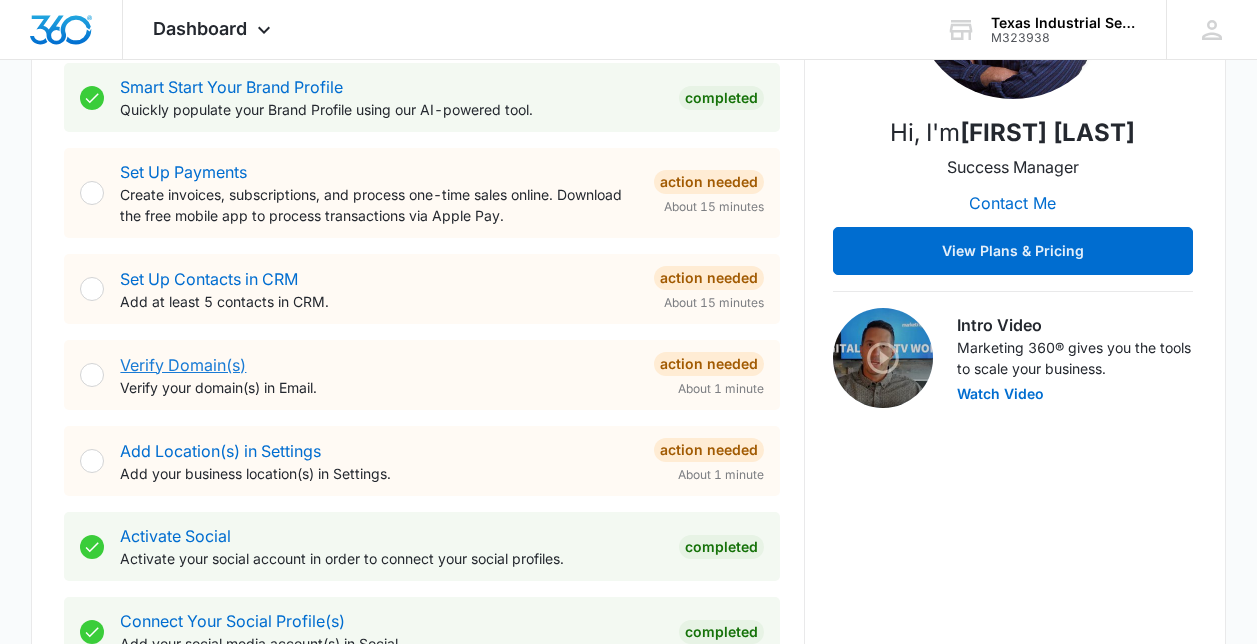 click on "Verify Domain(s)" at bounding box center (183, 365) 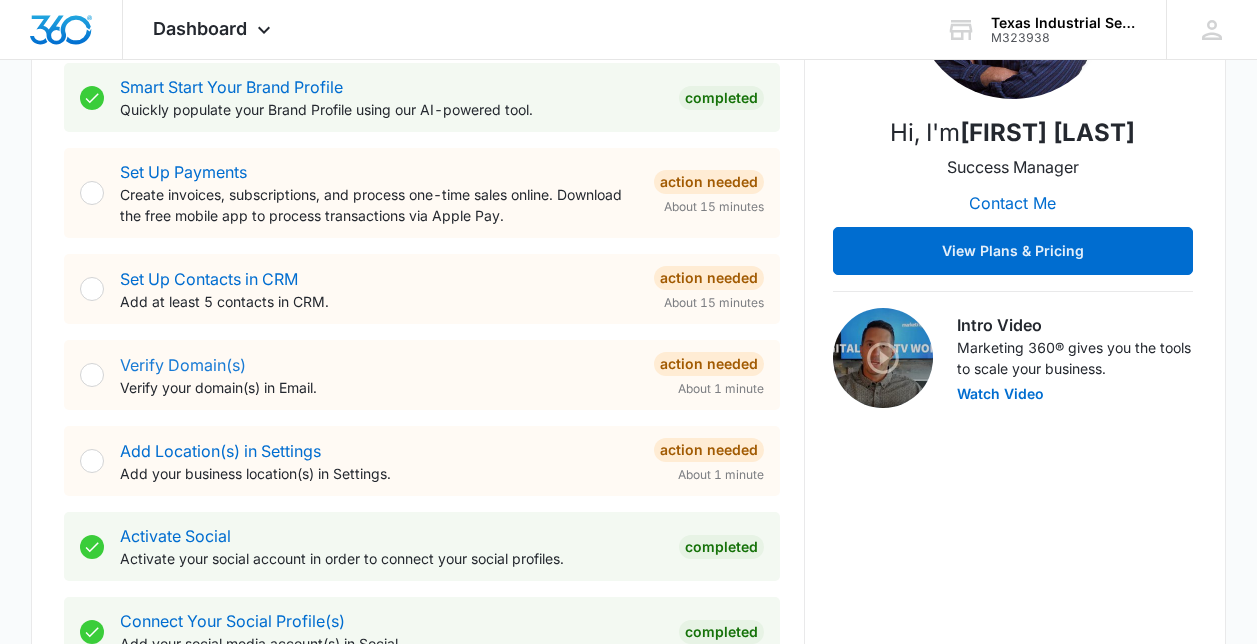 scroll, scrollTop: 0, scrollLeft: 0, axis: both 